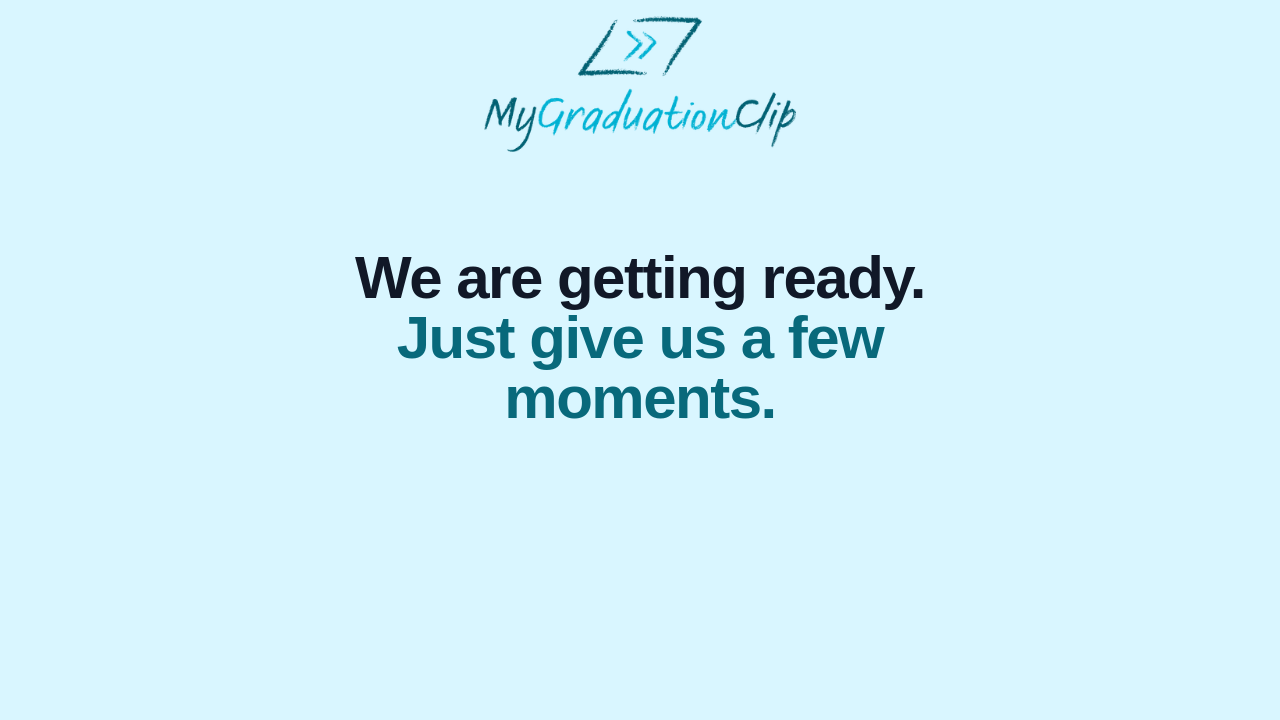 scroll, scrollTop: 0, scrollLeft: 0, axis: both 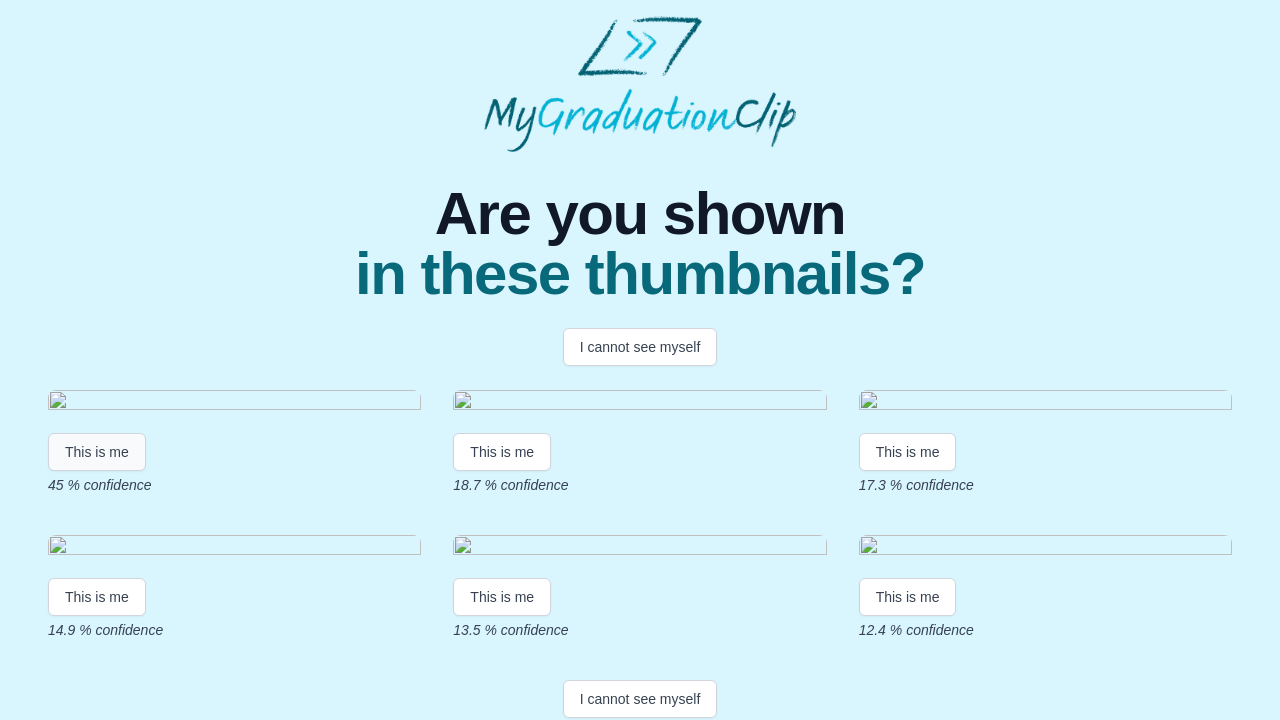 click on "This is me" at bounding box center (97, 452) 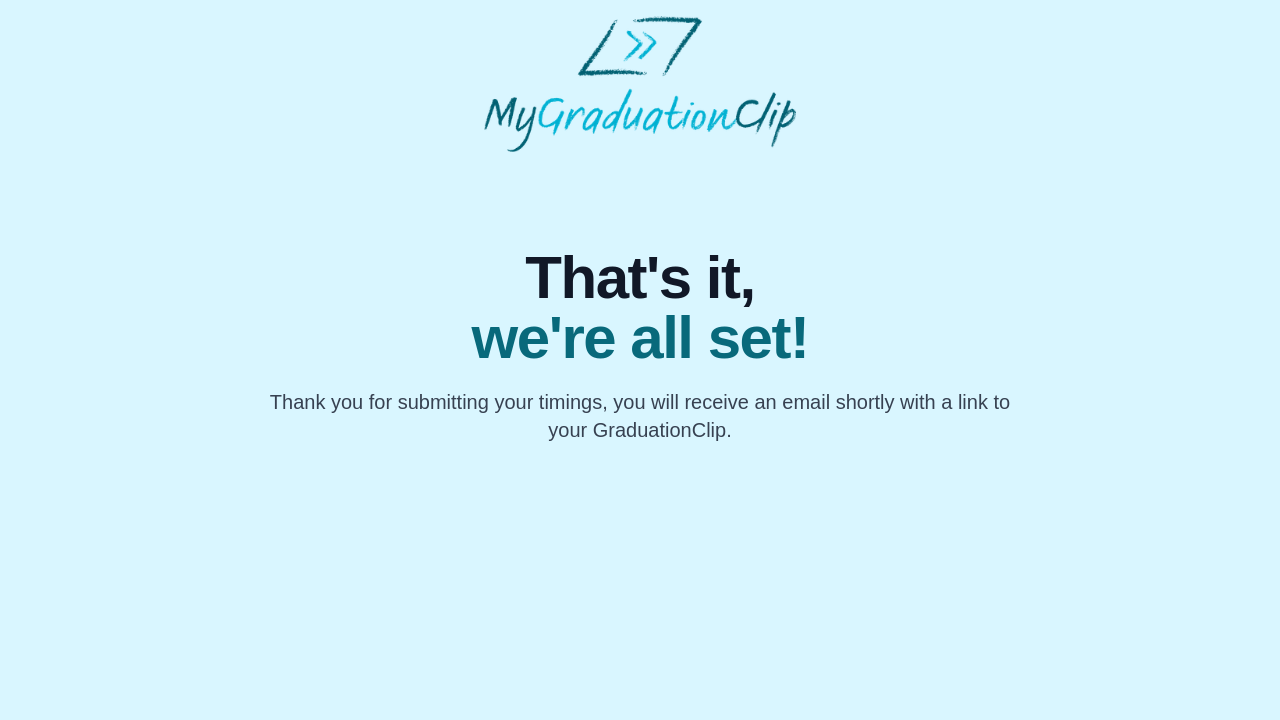 scroll, scrollTop: 0, scrollLeft: 0, axis: both 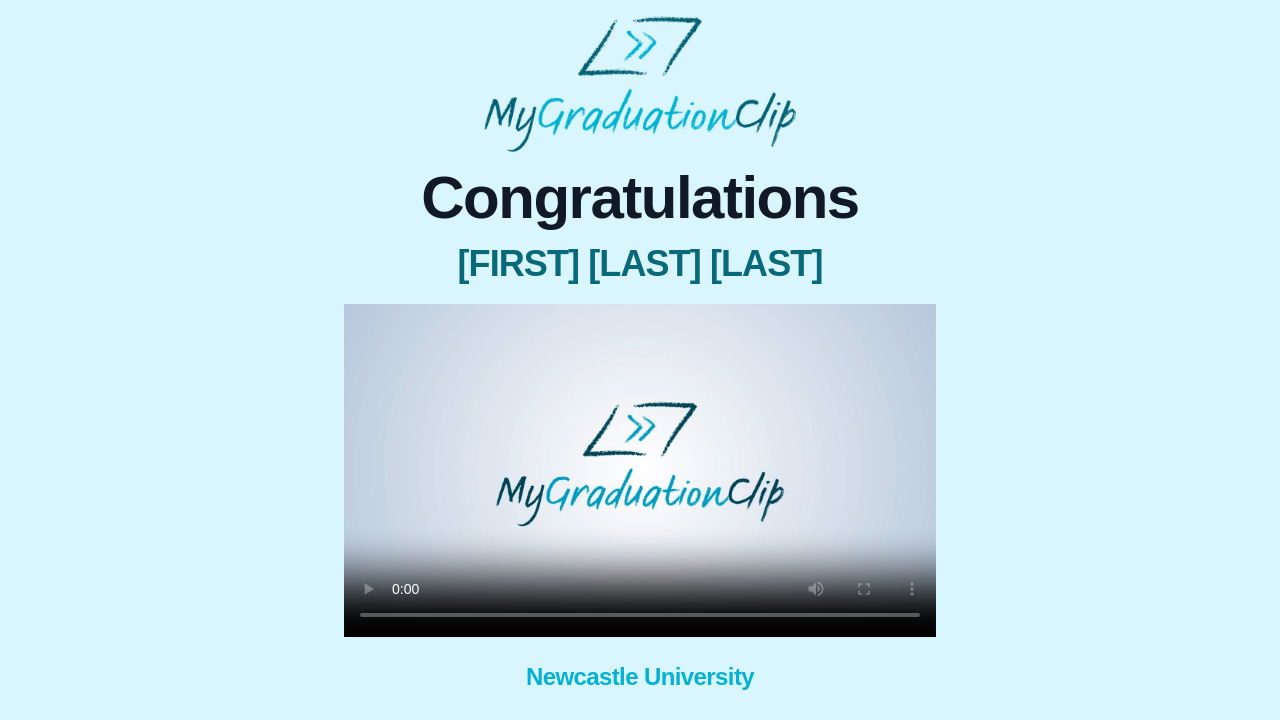 click at bounding box center [640, 470] 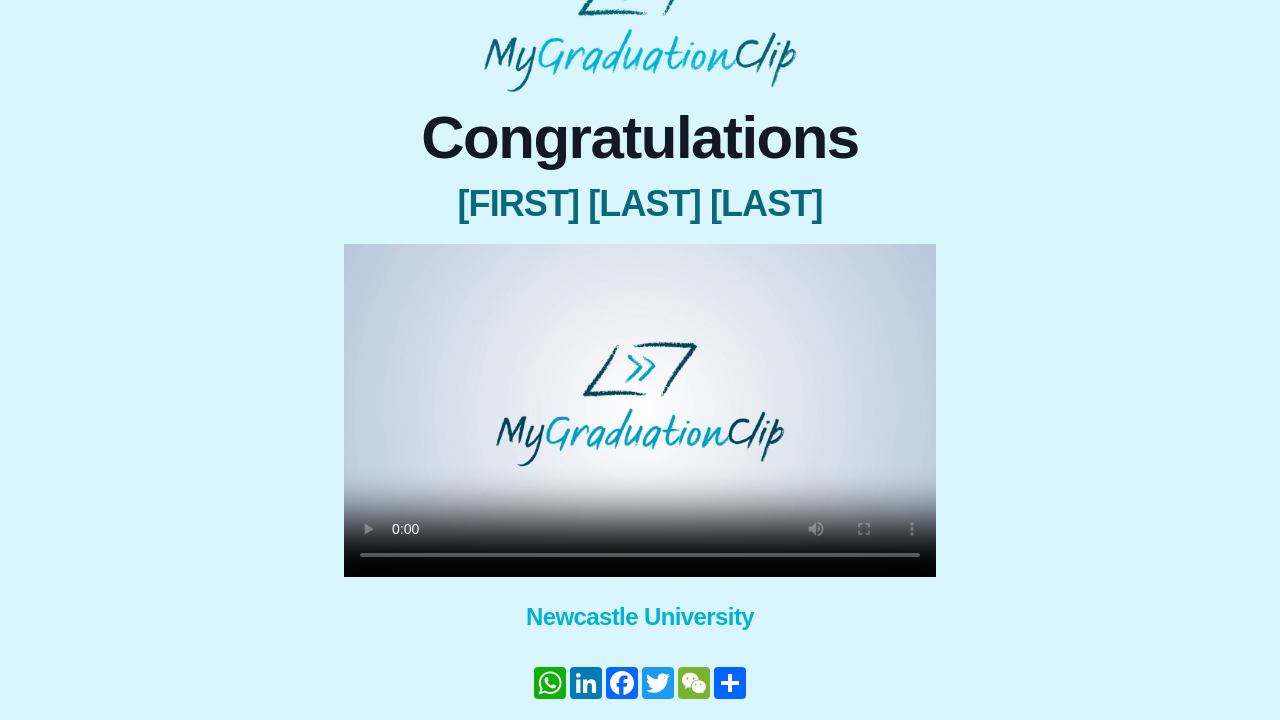 scroll, scrollTop: 62, scrollLeft: 0, axis: vertical 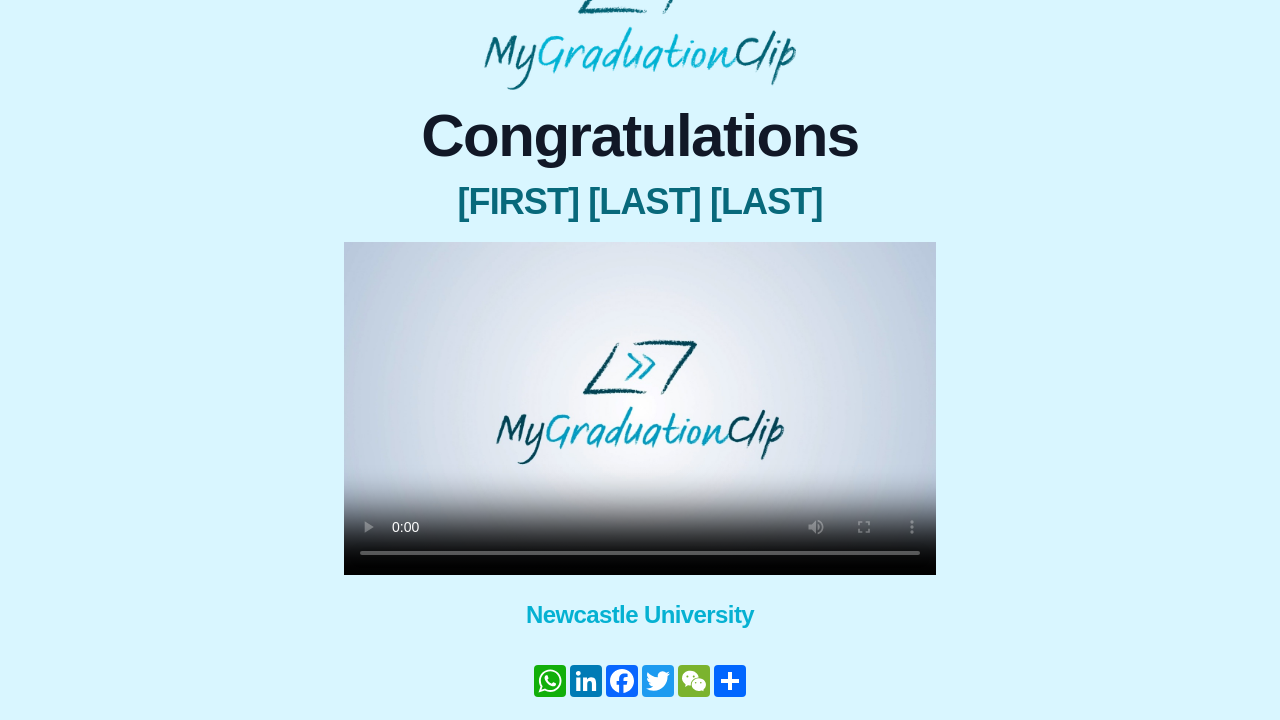 click at bounding box center (640, 408) 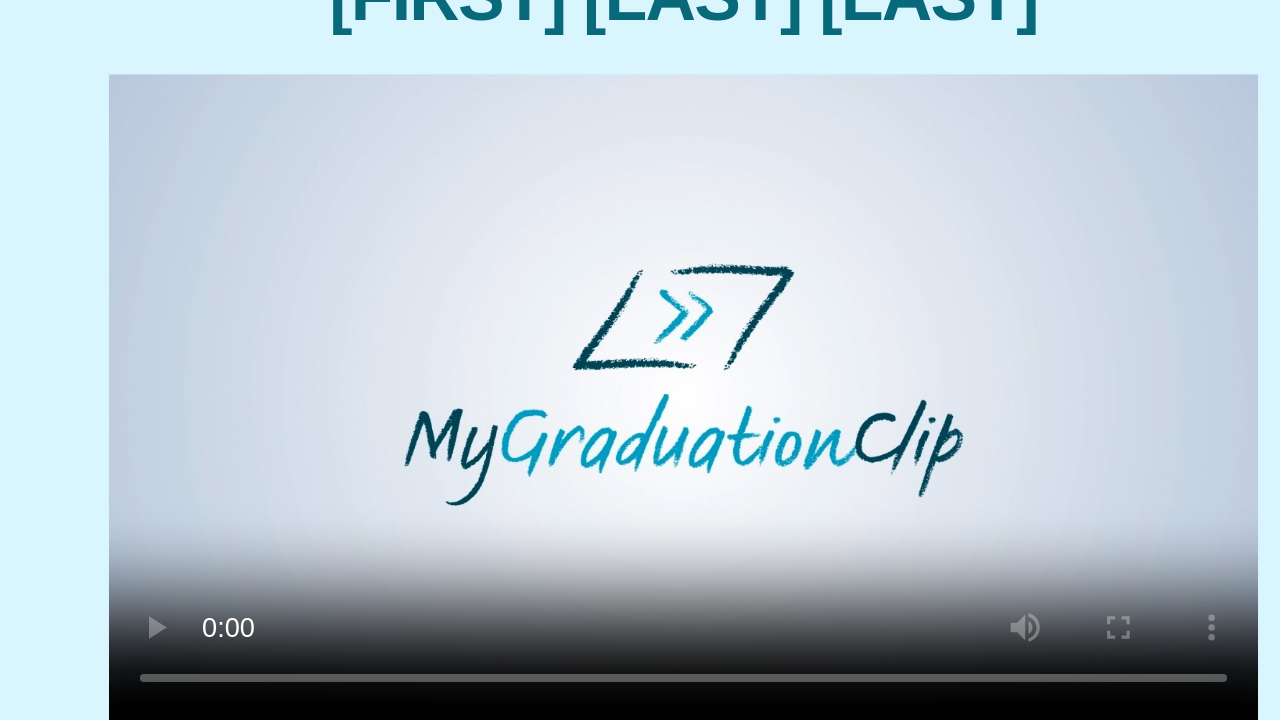 click at bounding box center [640, 408] 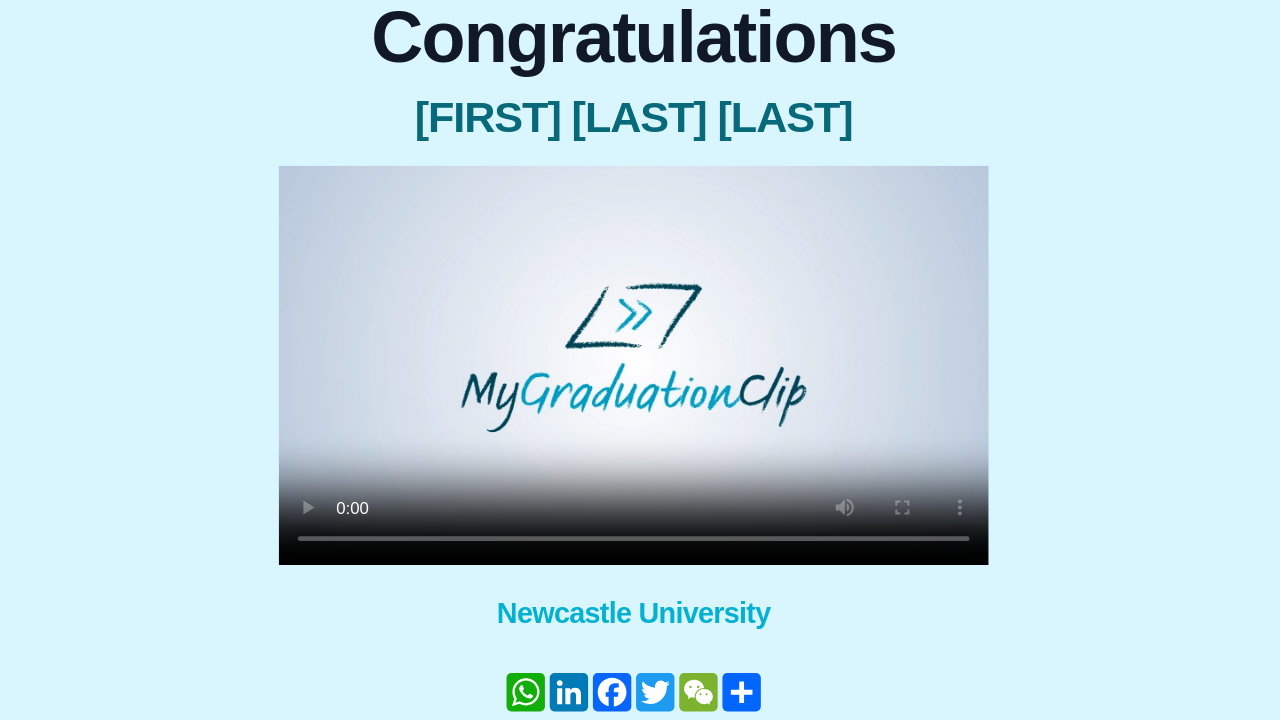 click at bounding box center (640, 408) 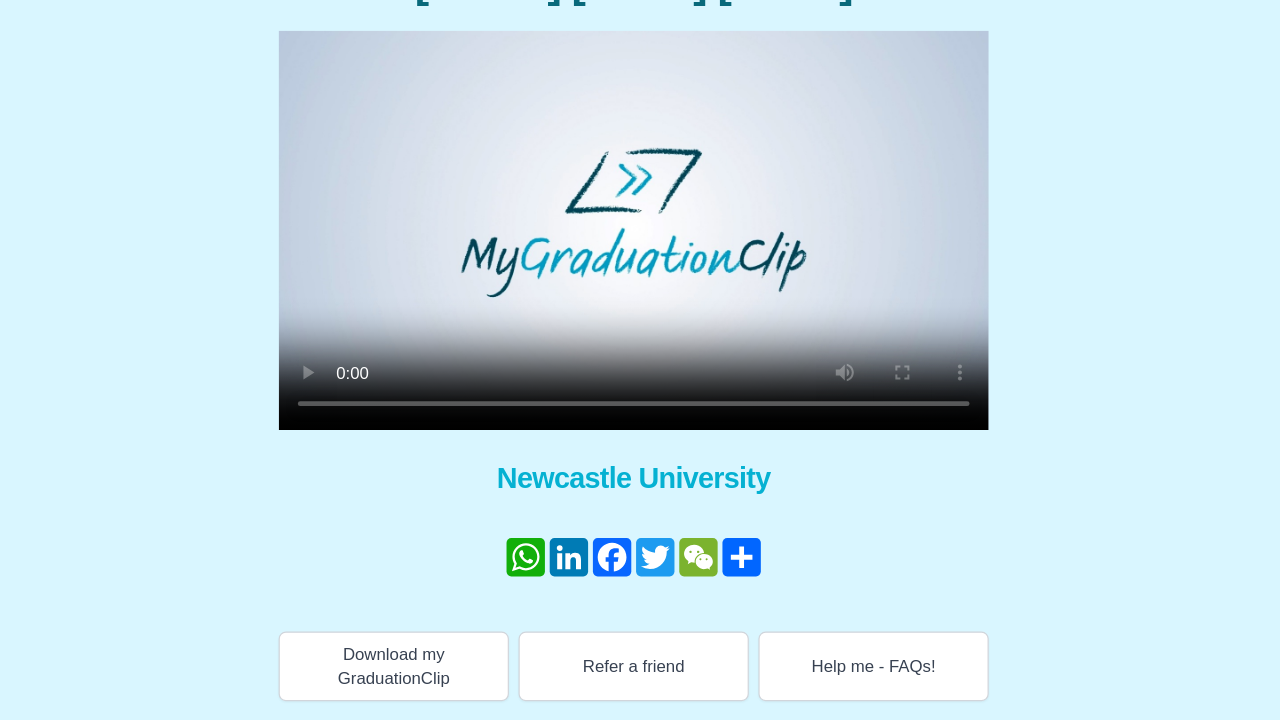 scroll, scrollTop: 159, scrollLeft: 0, axis: vertical 